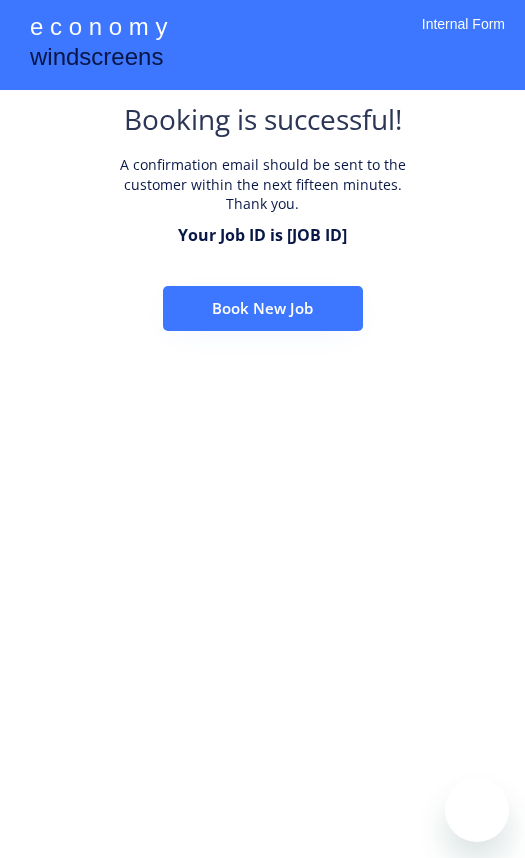 scroll, scrollTop: 0, scrollLeft: 0, axis: both 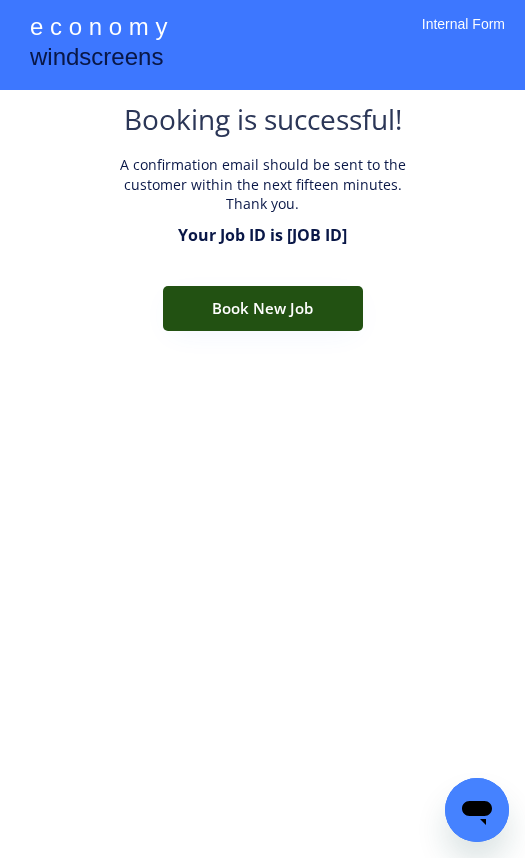 click on "Book New Job" at bounding box center (263, 308) 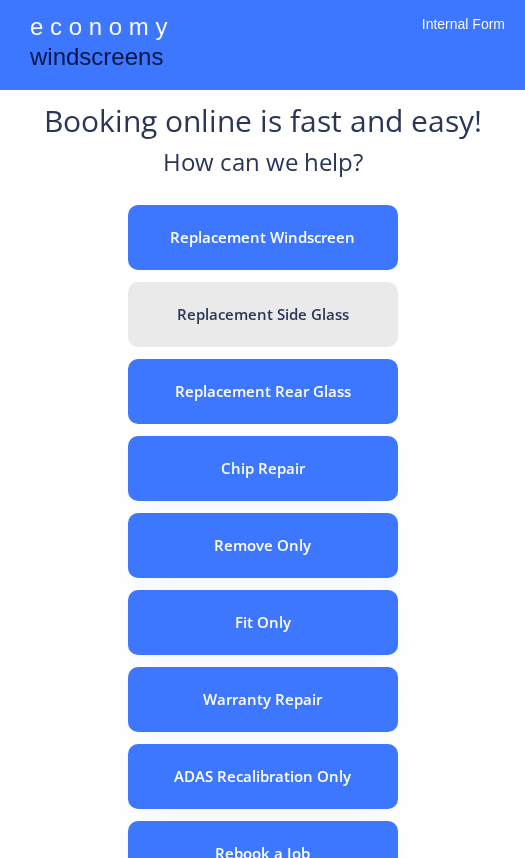 scroll, scrollTop: 0, scrollLeft: 0, axis: both 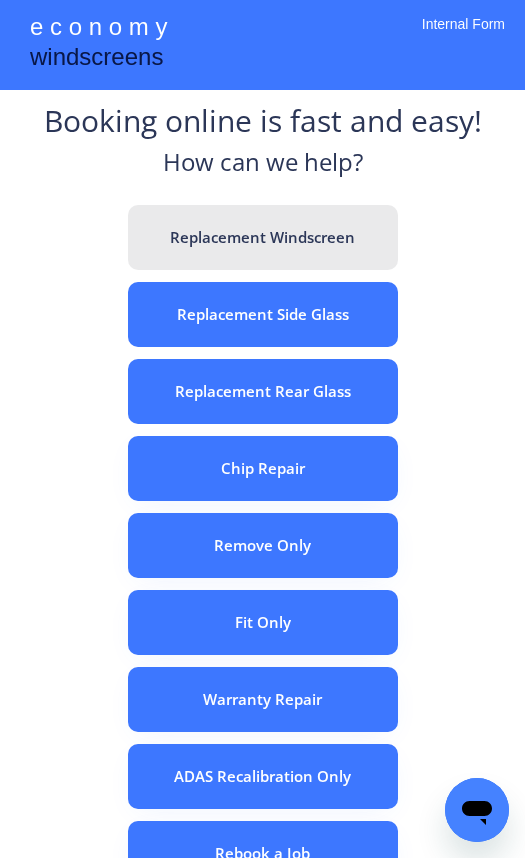 click on "Replacement Windscreen" at bounding box center [263, 237] 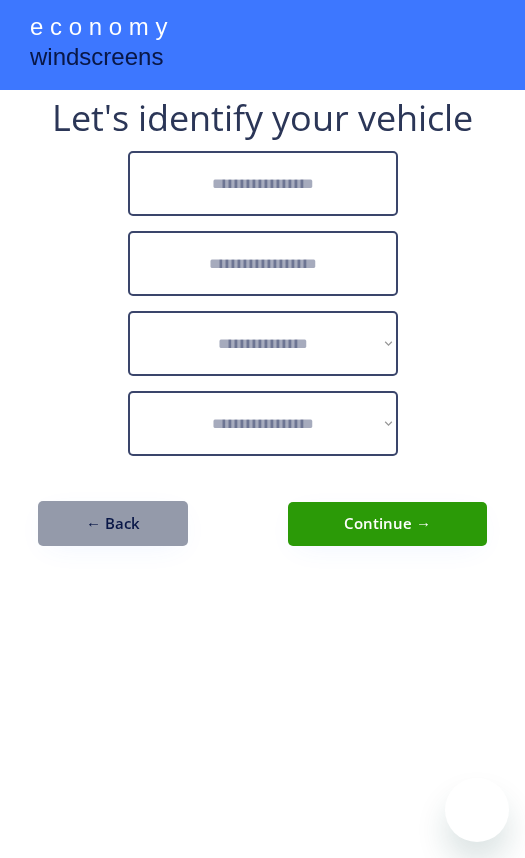 scroll, scrollTop: 0, scrollLeft: 0, axis: both 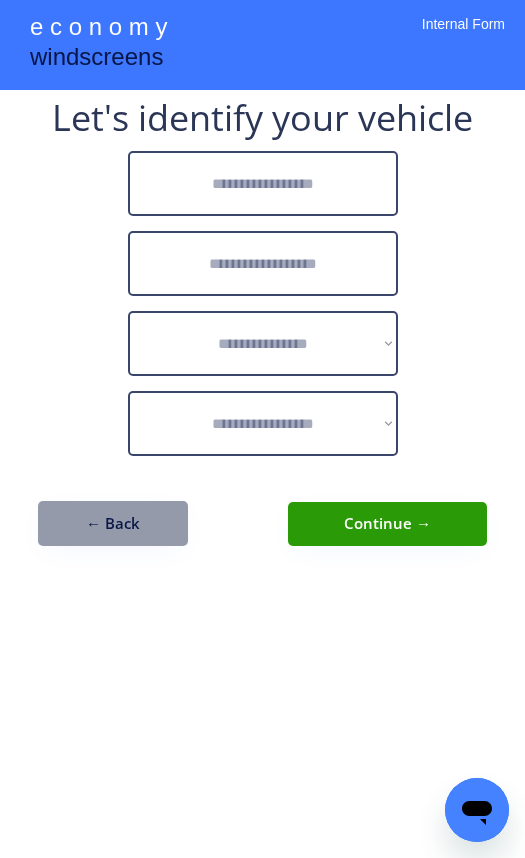 click at bounding box center (263, 183) 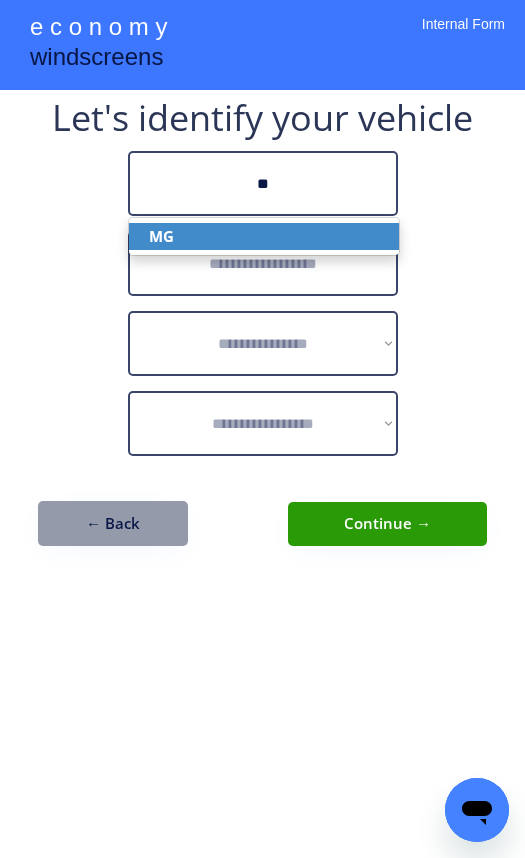 click on "MG" 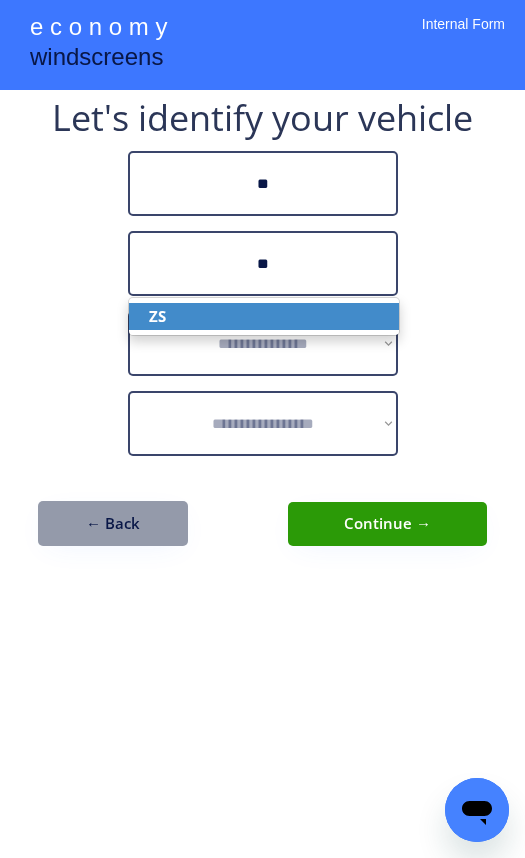 click on "ZS" at bounding box center [264, 316] 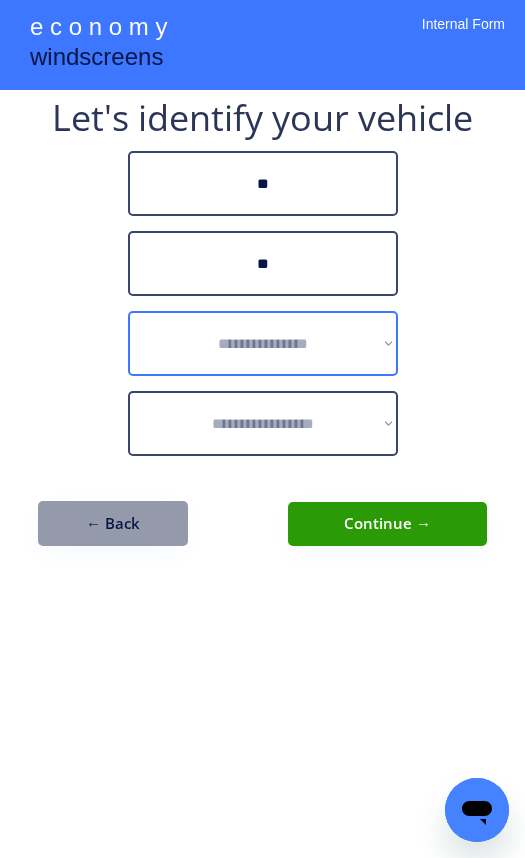 type on "**" 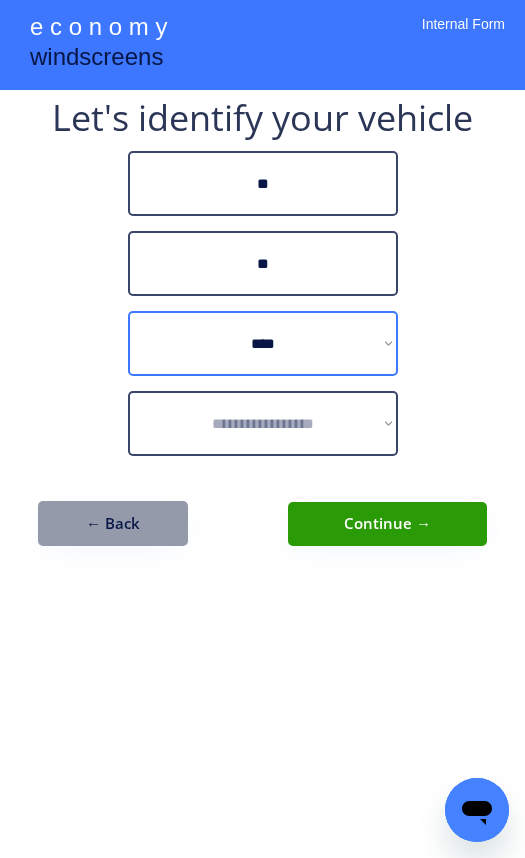 select on "*********" 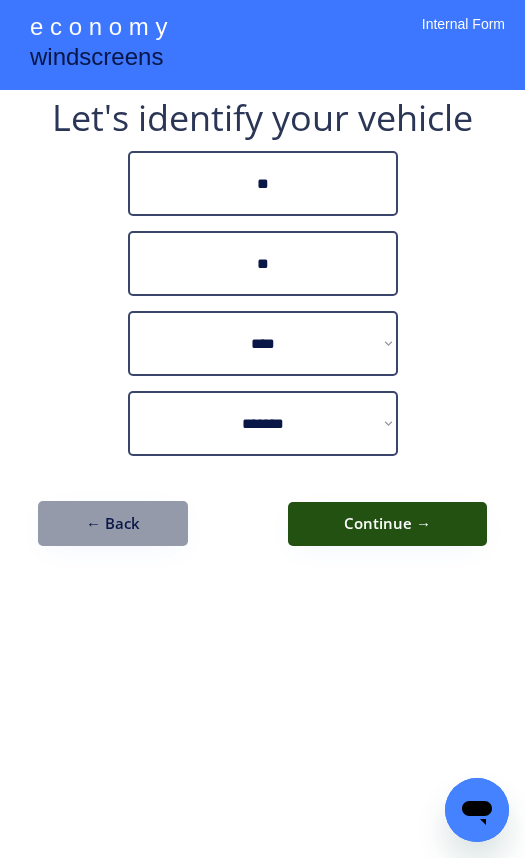 click on "Continue    →" at bounding box center (387, 524) 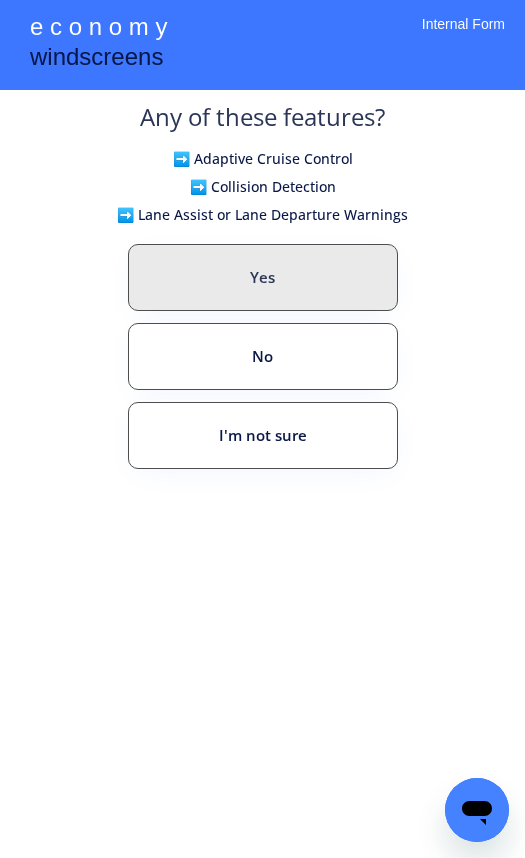 click on "Yes" at bounding box center [263, 277] 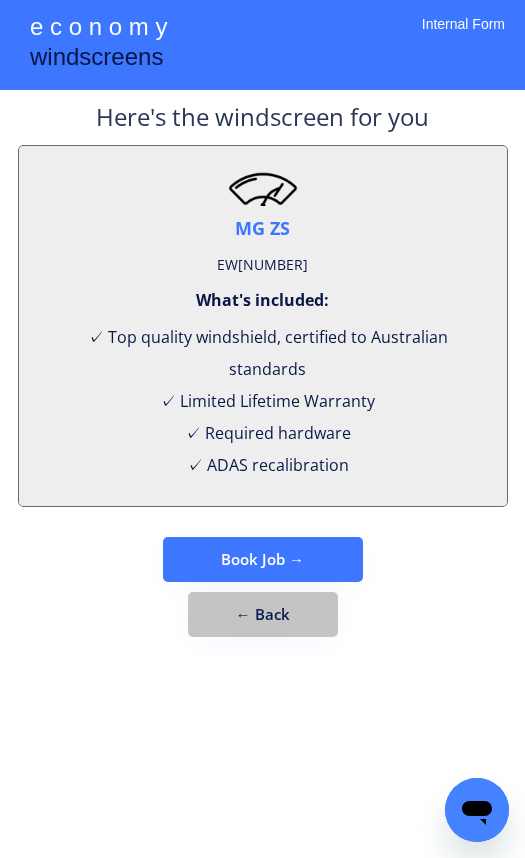click on "←   Back" at bounding box center [263, 614] 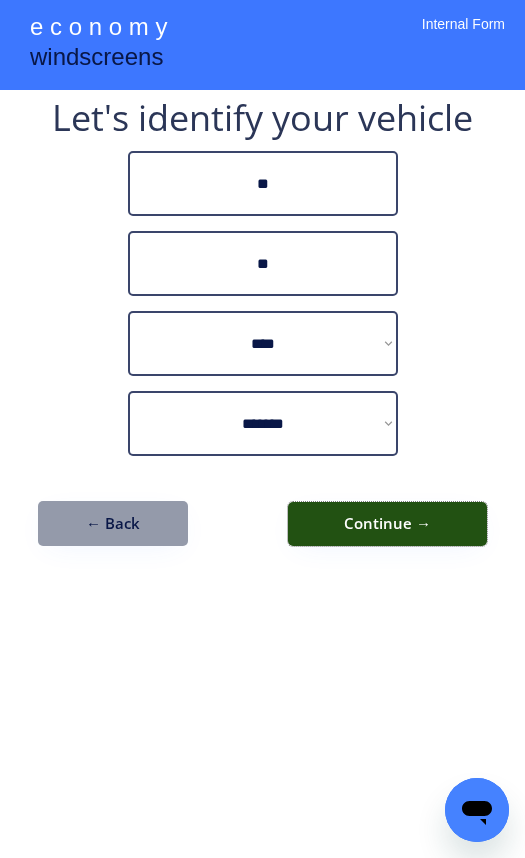 click on "Continue    →" at bounding box center [387, 524] 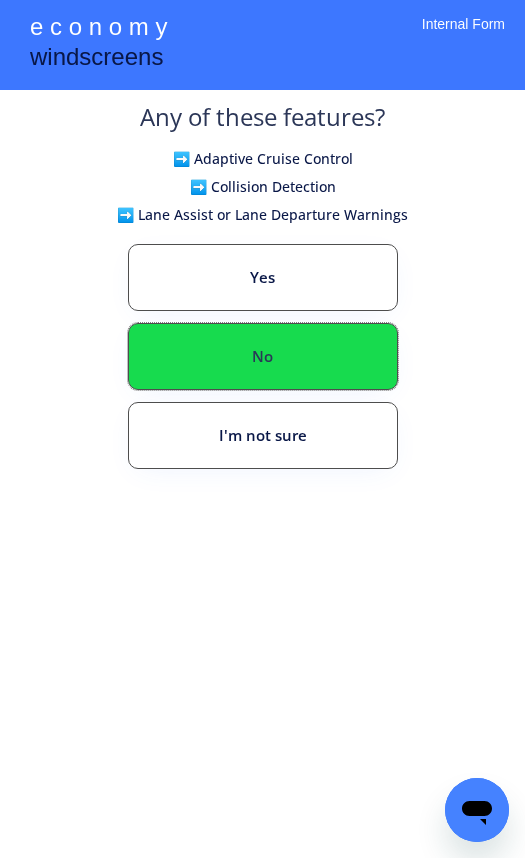 click on "No" at bounding box center (263, 356) 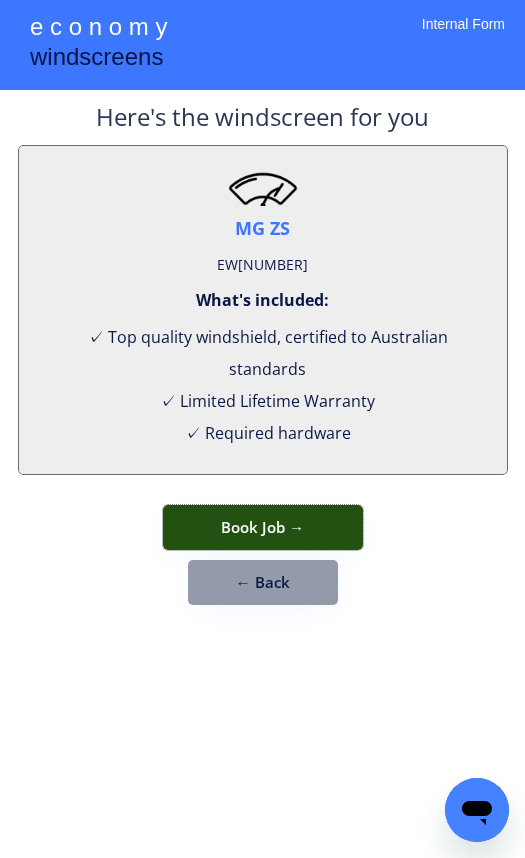 click on "Book Job    →" at bounding box center (263, 527) 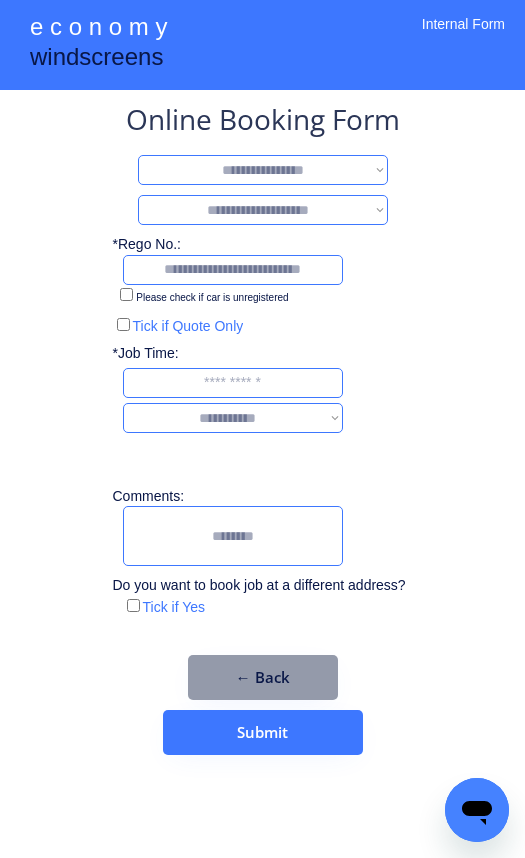 click on "**********" at bounding box center (263, 170) 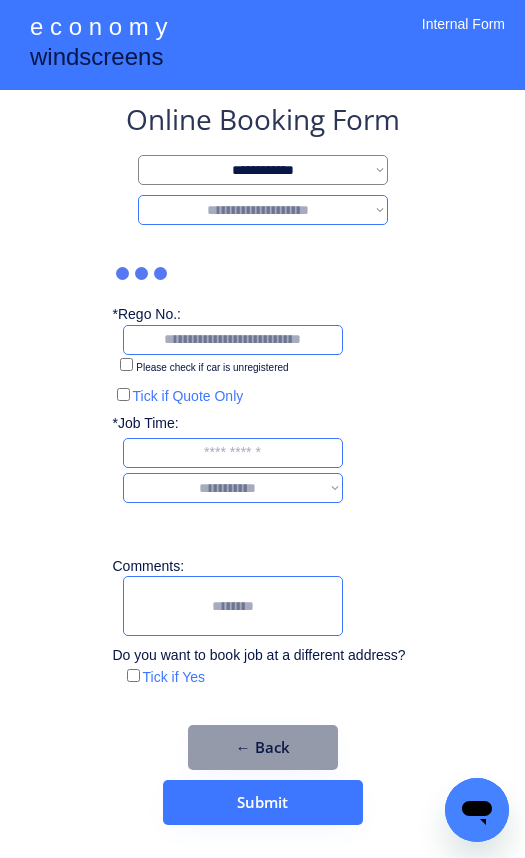click on "**********" at bounding box center [263, 210] 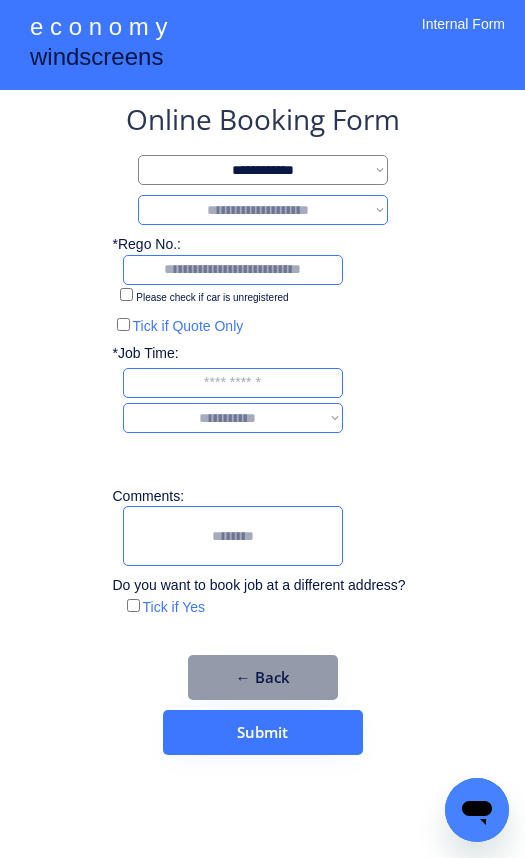 select on "*******" 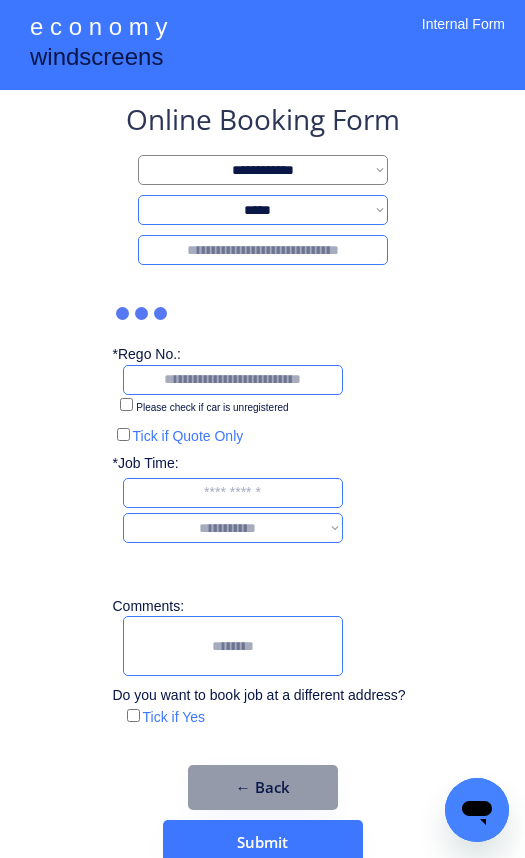 click at bounding box center [263, 250] 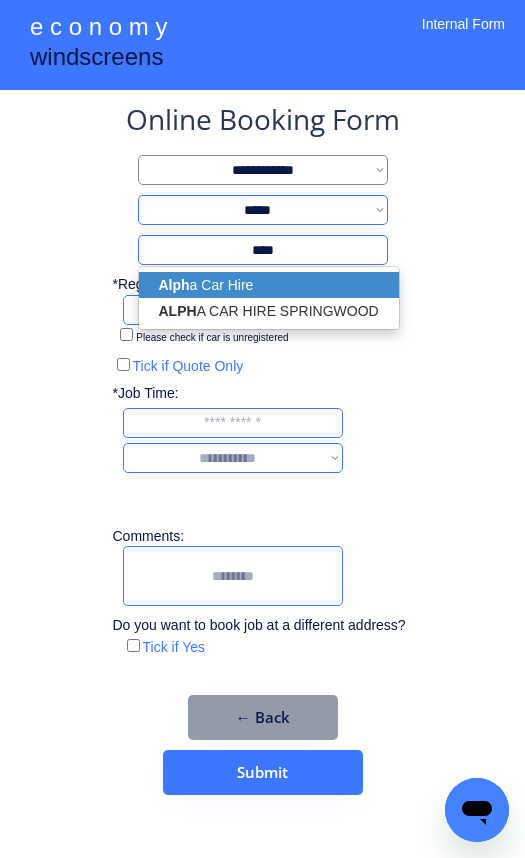 click on "Alph a Car Hire" at bounding box center (269, 285) 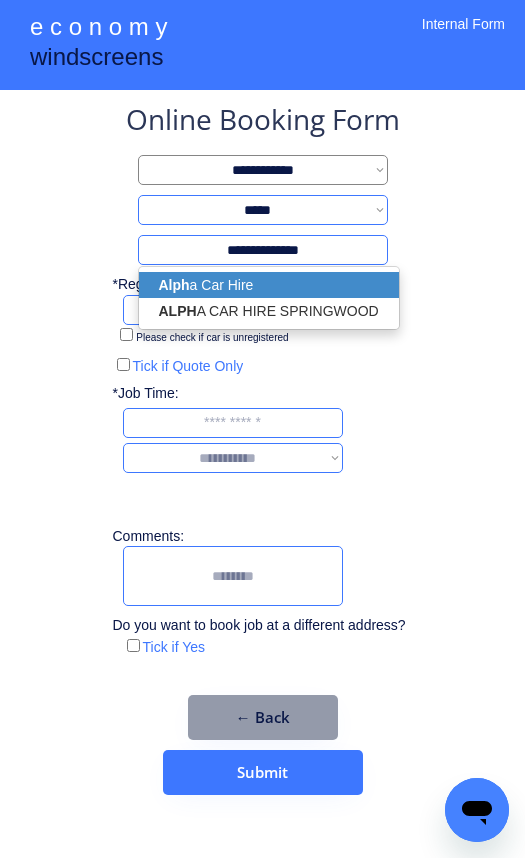 select on "*********" 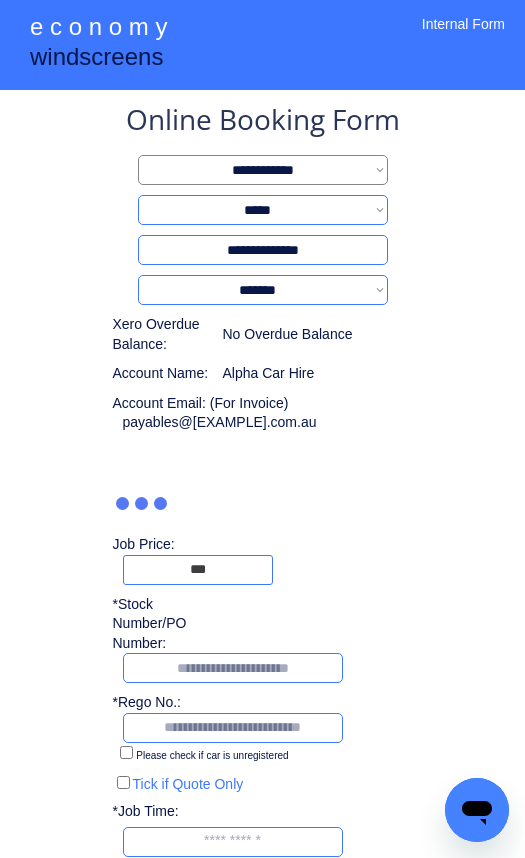type on "***" 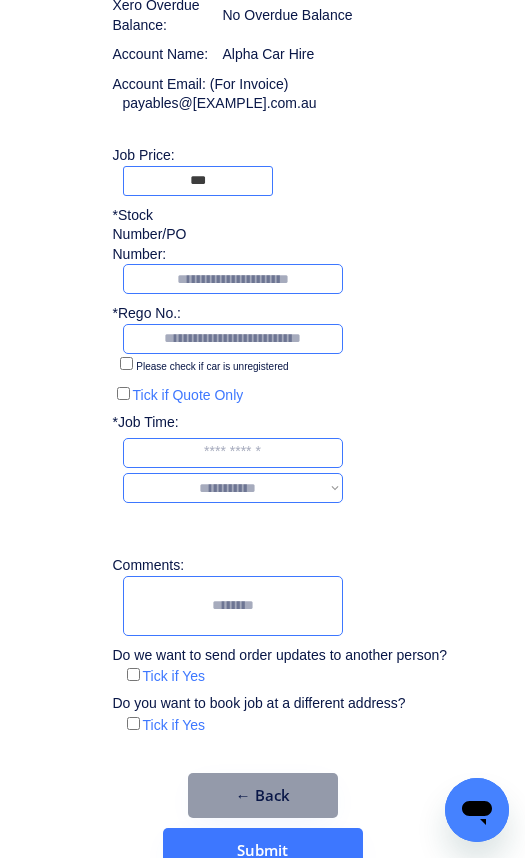 scroll, scrollTop: 334, scrollLeft: 0, axis: vertical 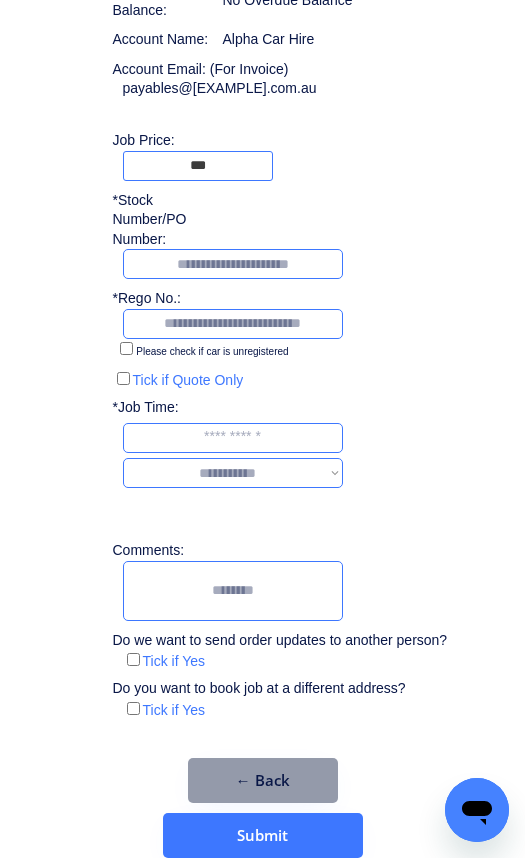 type on "**********" 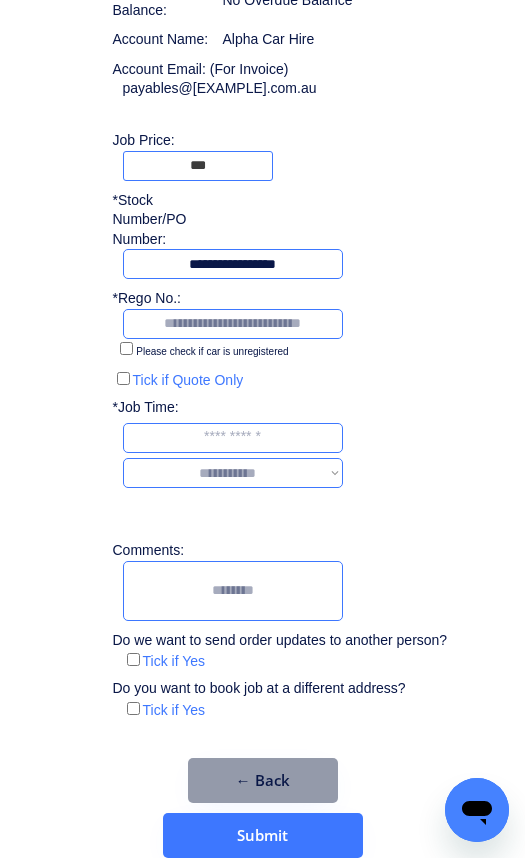 type on "**********" 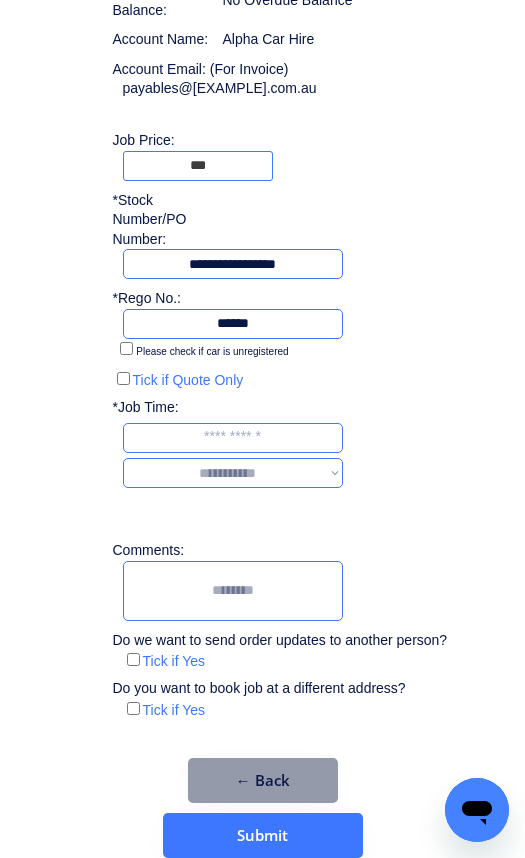 type on "******" 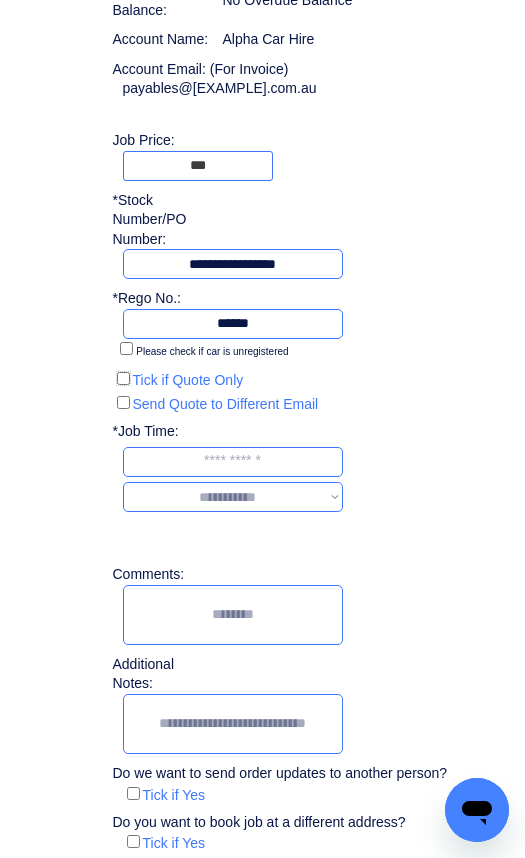 scroll, scrollTop: 172, scrollLeft: 0, axis: vertical 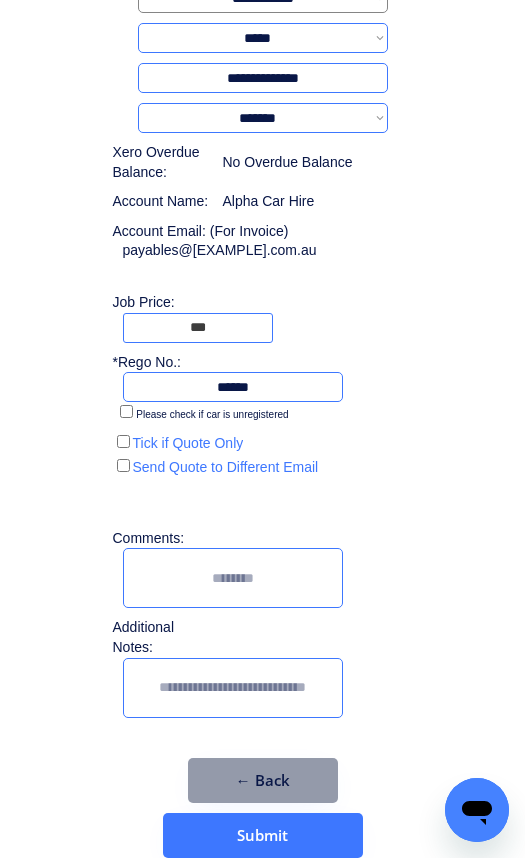 click at bounding box center (233, 688) 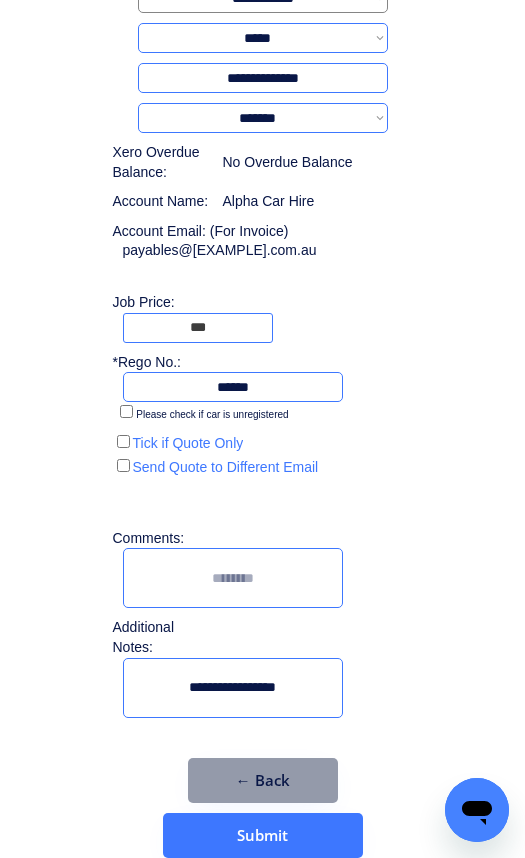 click at bounding box center (233, 688) 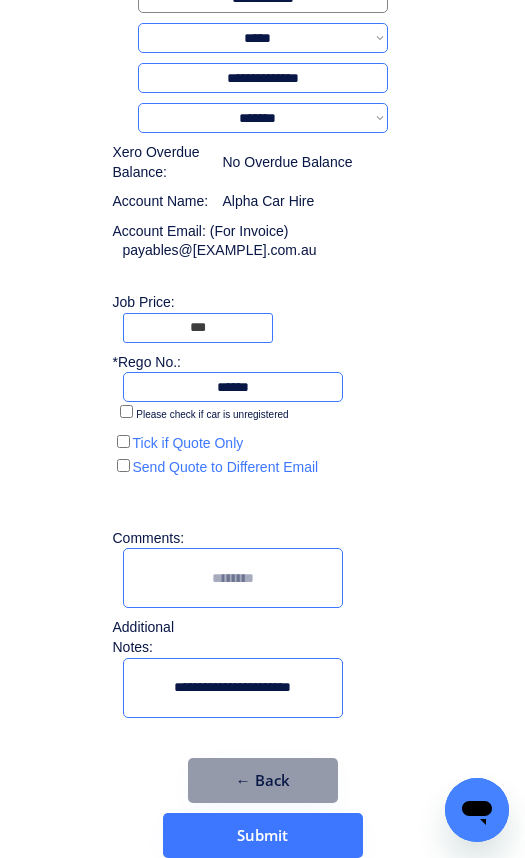 type on "**********" 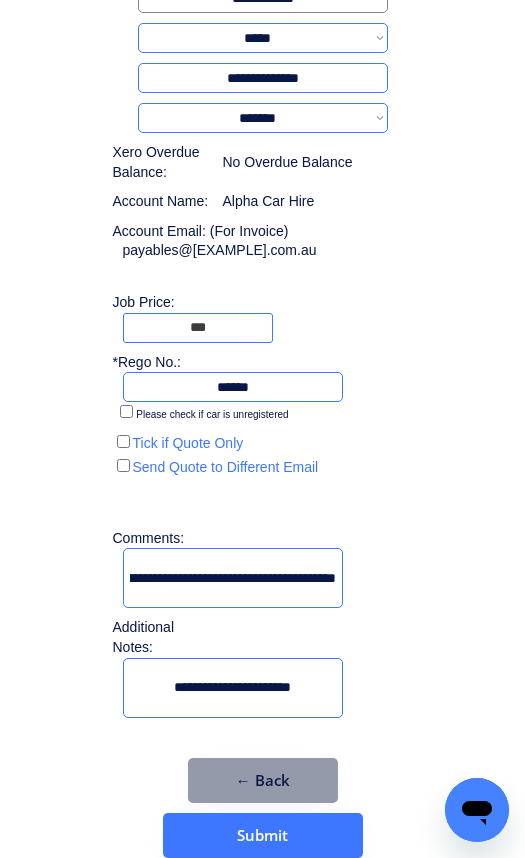 scroll, scrollTop: 0, scrollLeft: 127, axis: horizontal 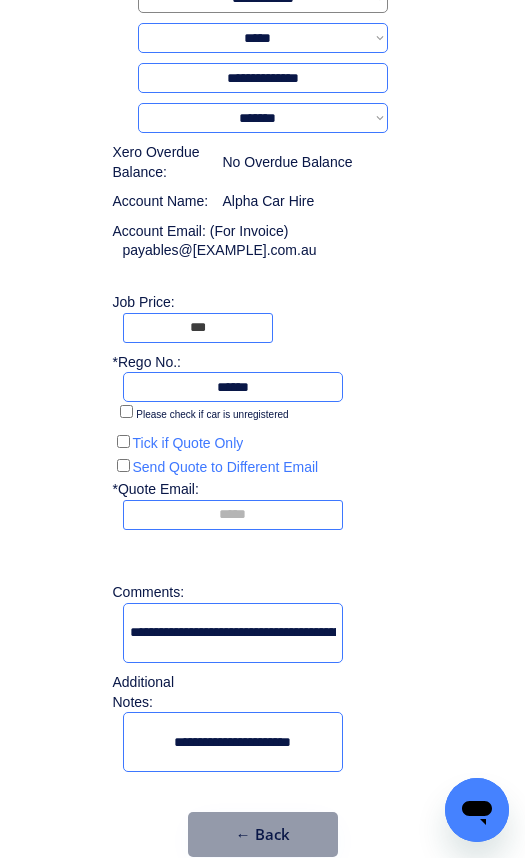 click at bounding box center (233, 515) 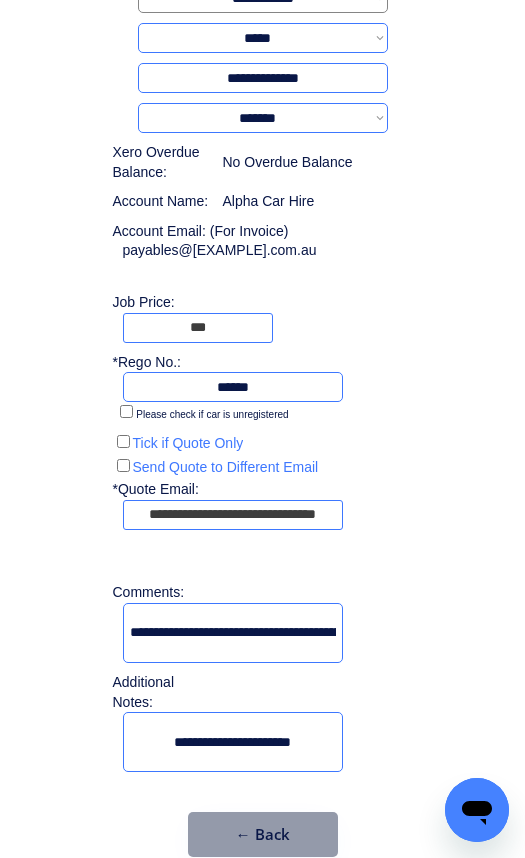 scroll, scrollTop: 0, scrollLeft: 20, axis: horizontal 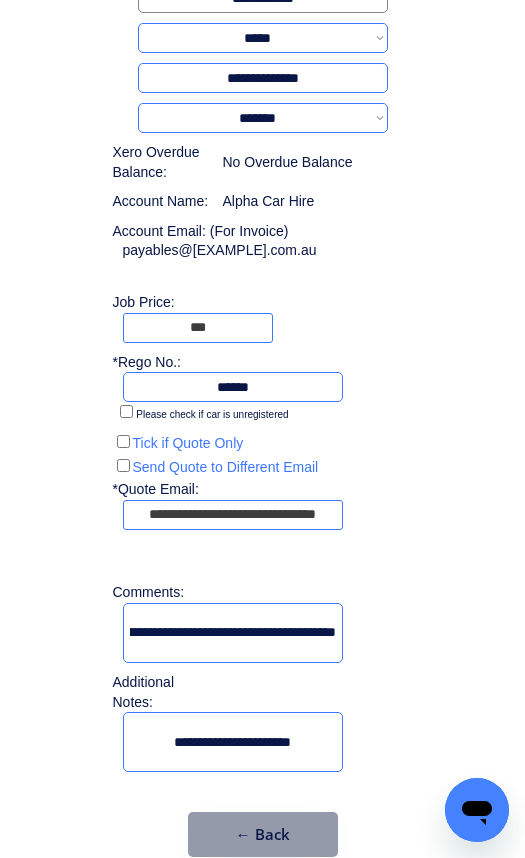 type on "**********" 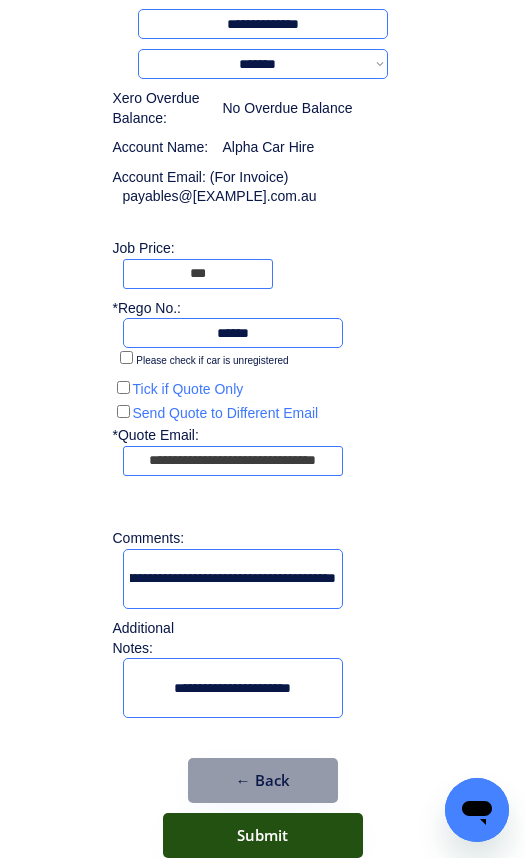 type on "**********" 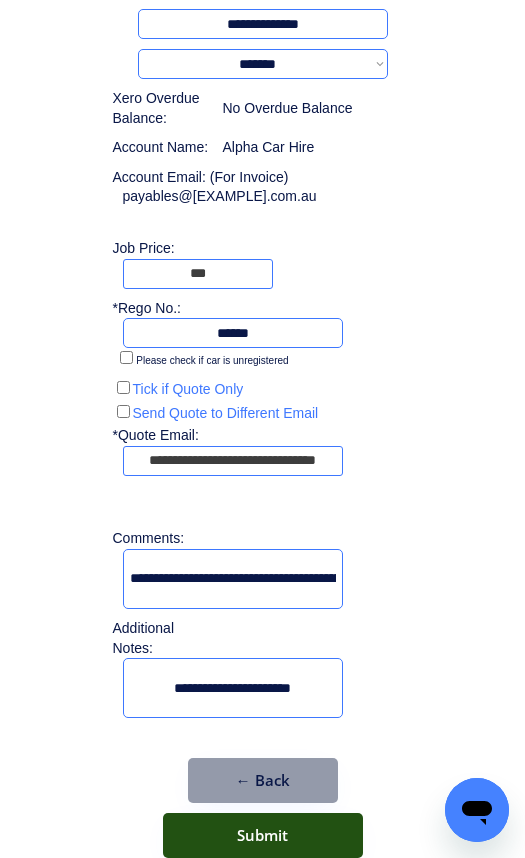 click on "Submit" at bounding box center (263, 835) 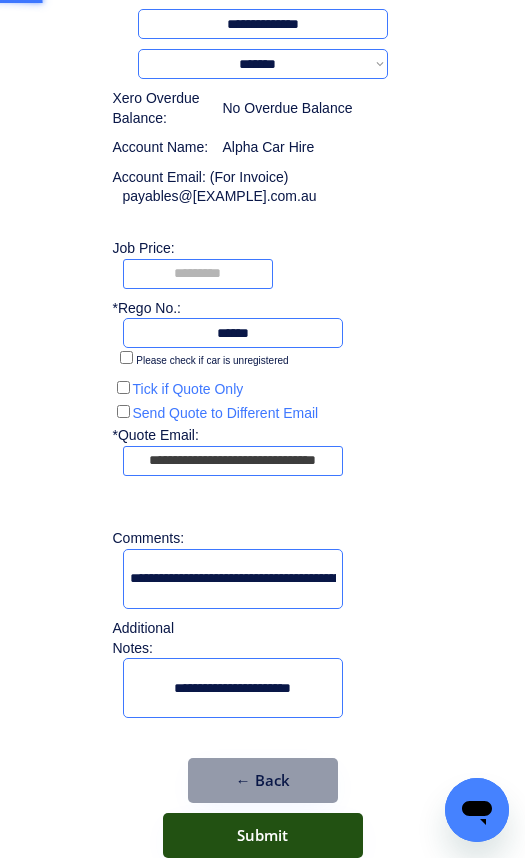 scroll, scrollTop: 0, scrollLeft: 0, axis: both 